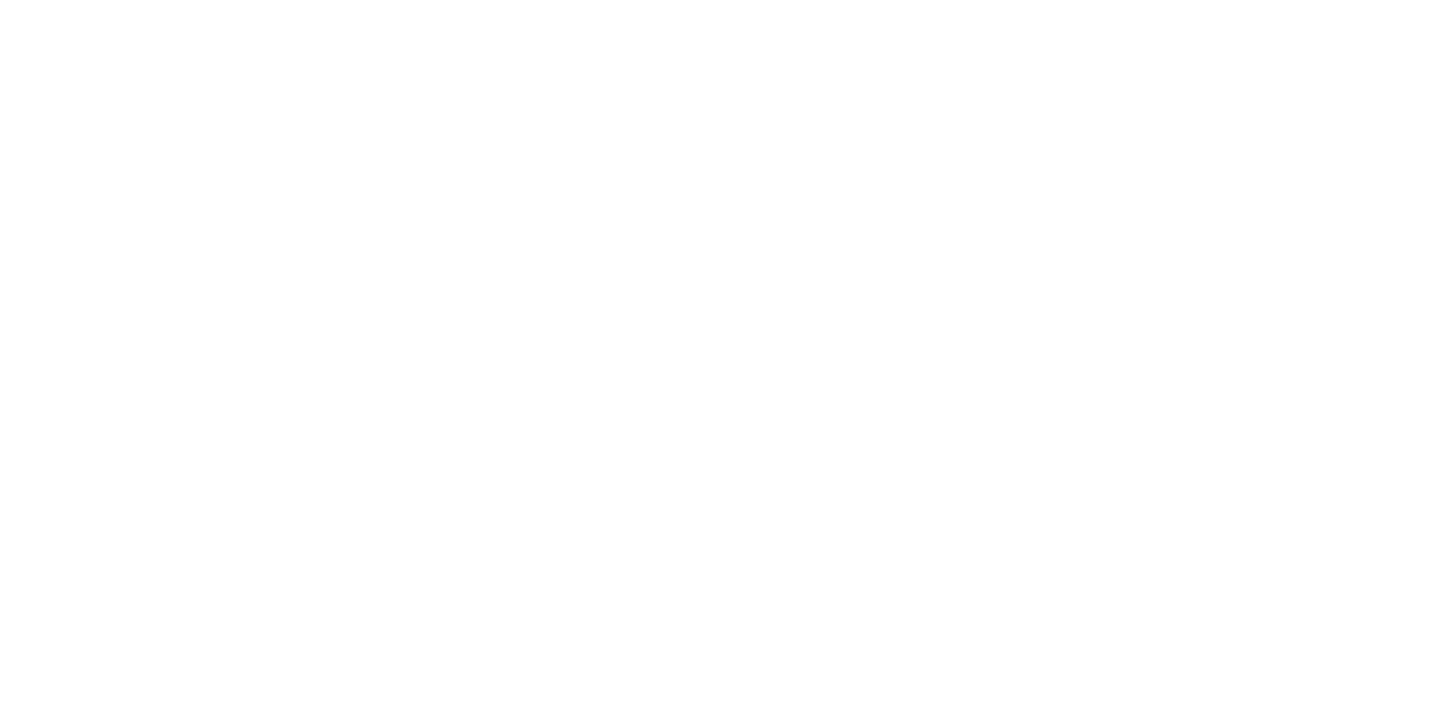 scroll, scrollTop: 0, scrollLeft: 0, axis: both 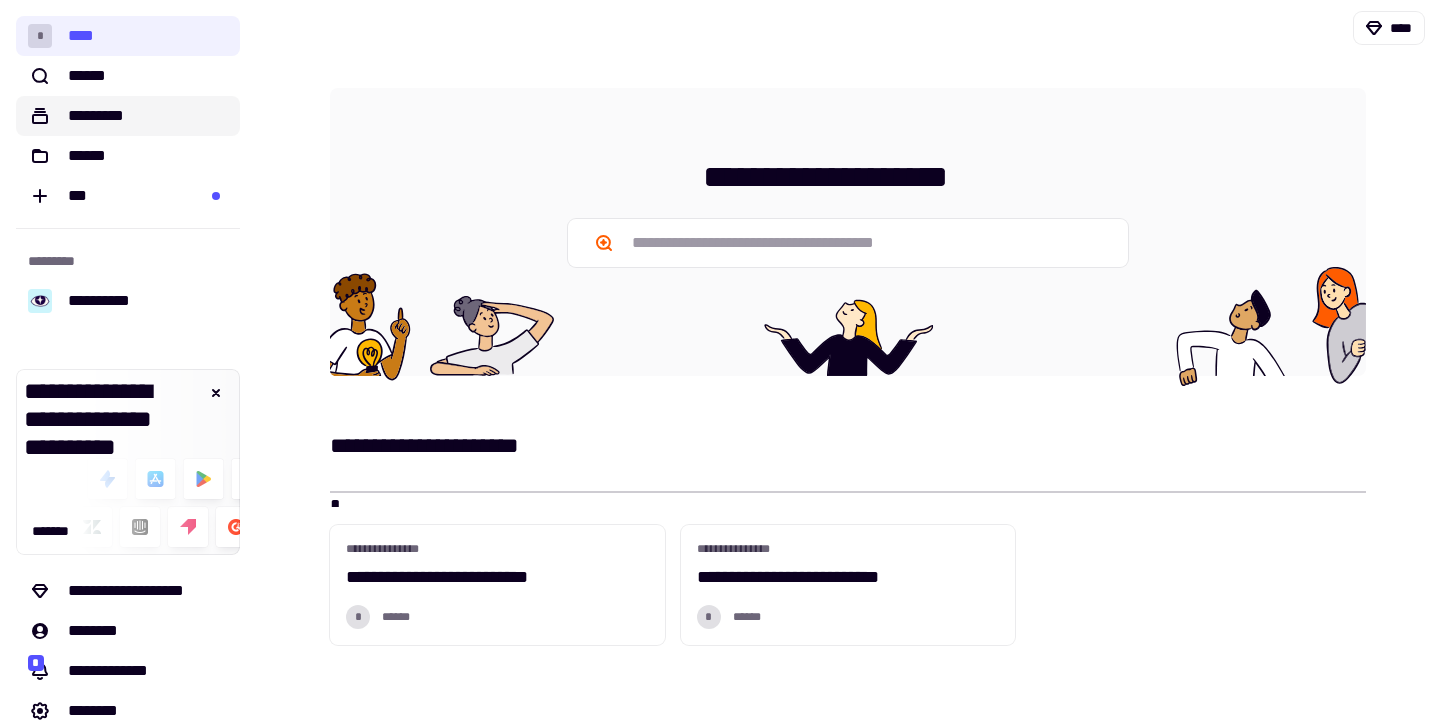 click on "*********" 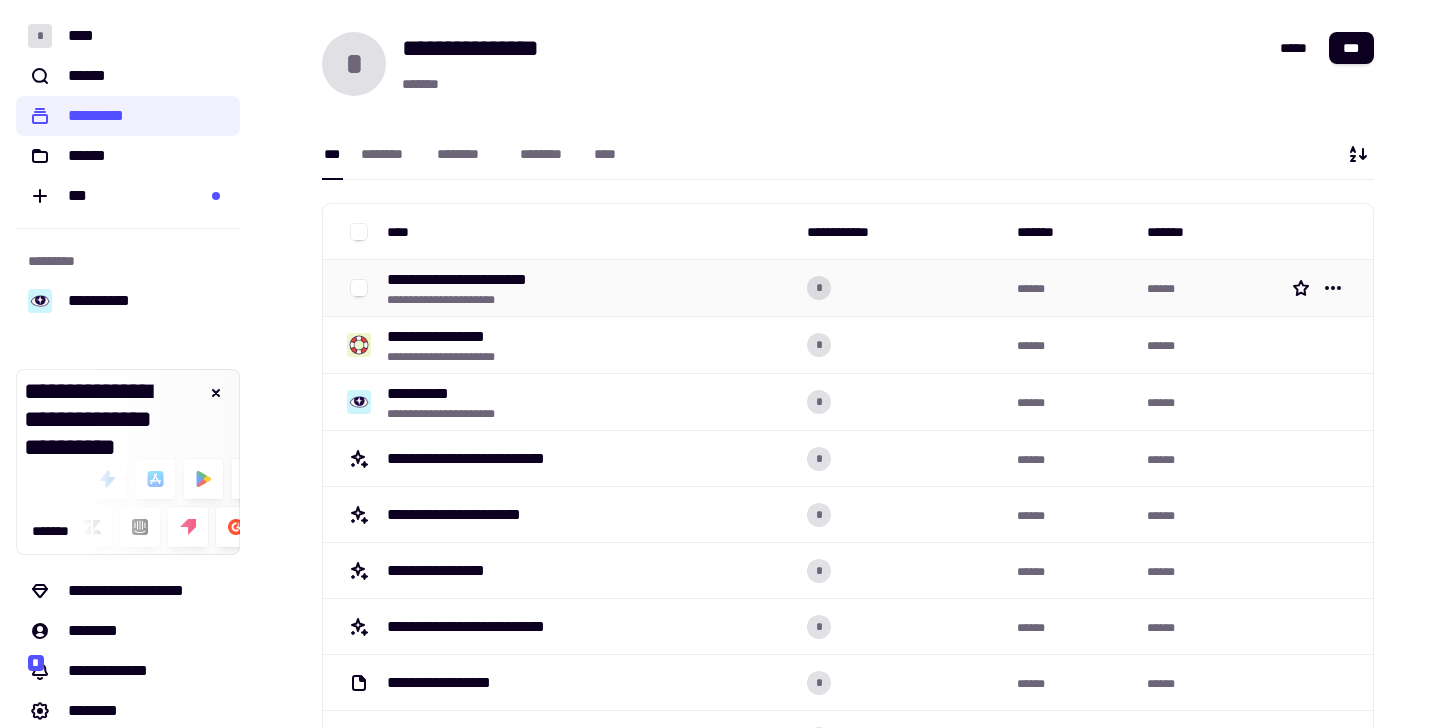 click on "**********" at bounding box center (480, 280) 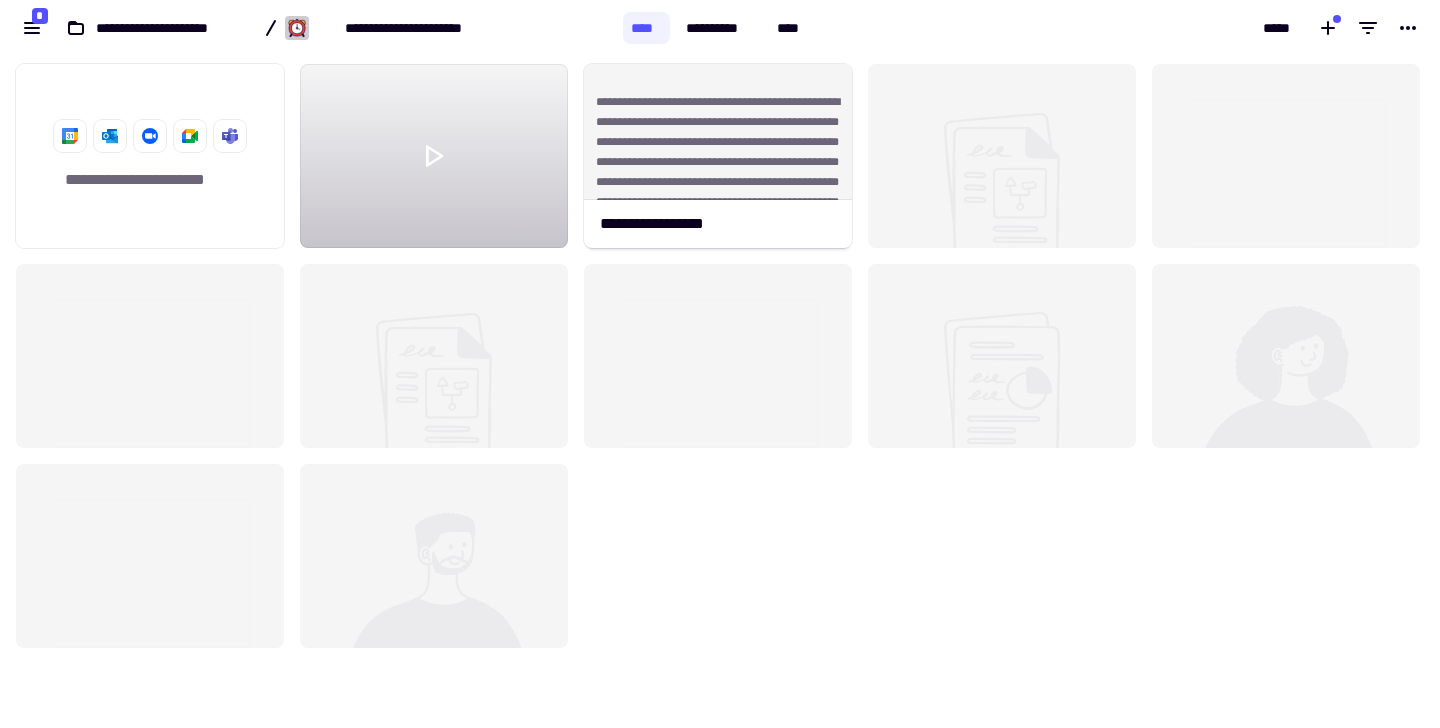 scroll, scrollTop: 1, scrollLeft: 1, axis: both 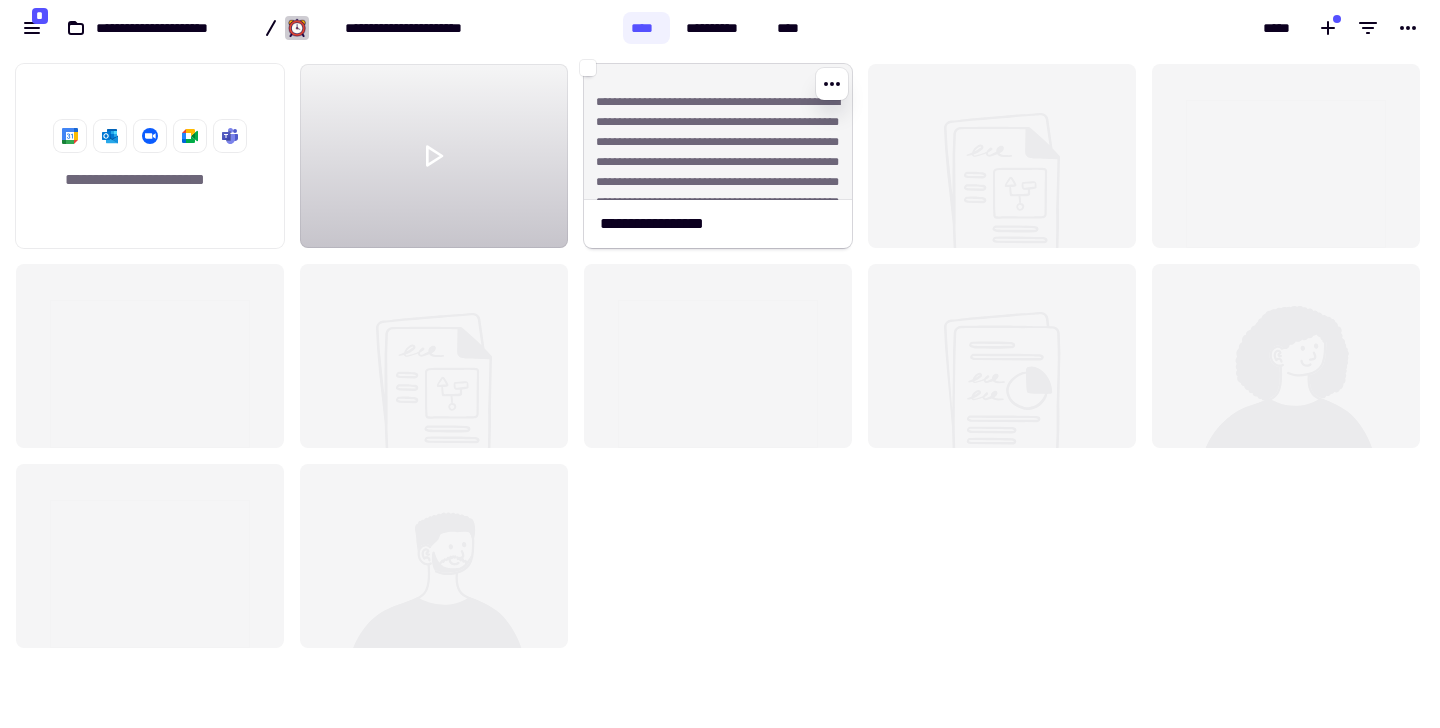 click on "**********" 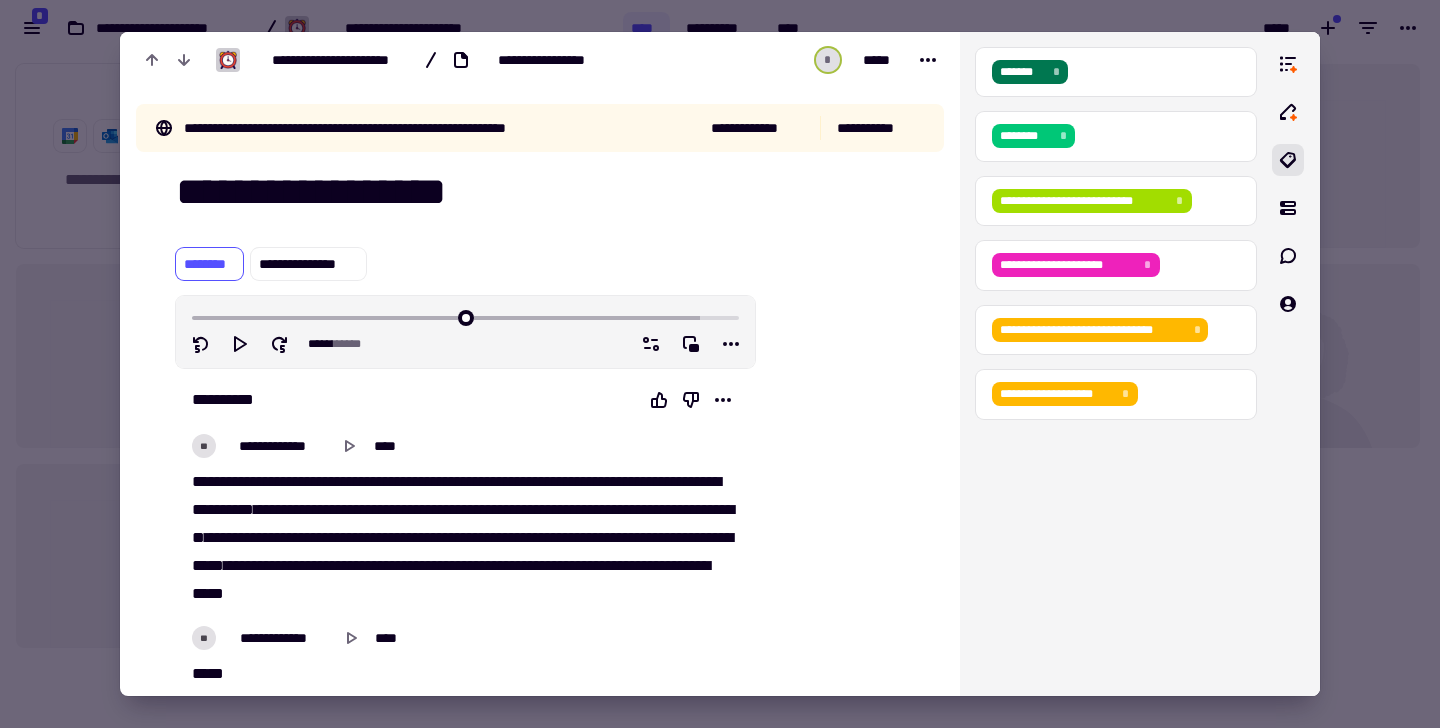 click at bounding box center (720, 364) 